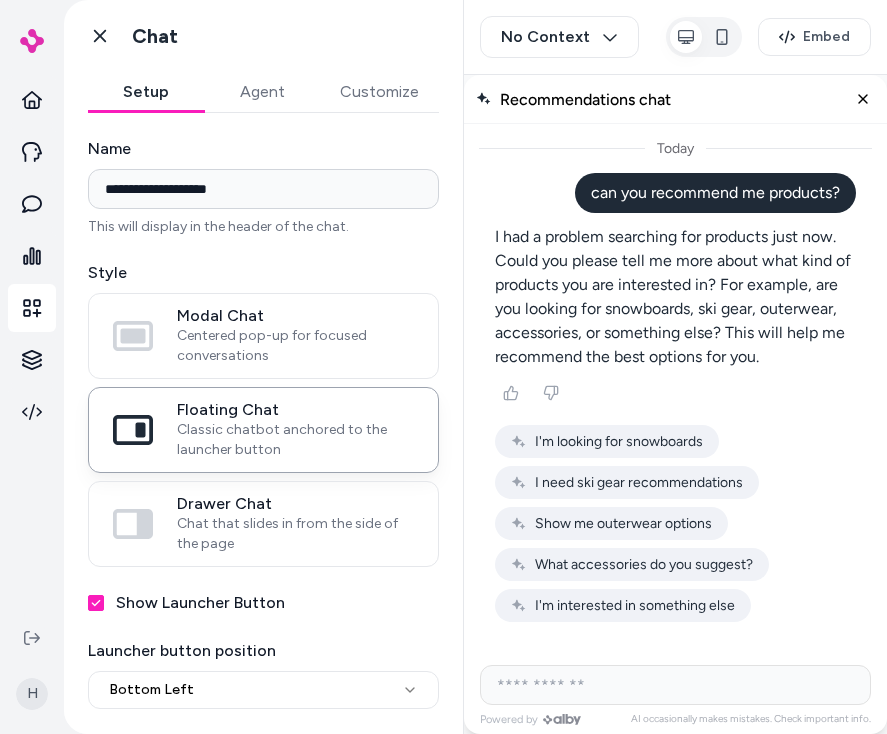 scroll, scrollTop: 0, scrollLeft: 0, axis: both 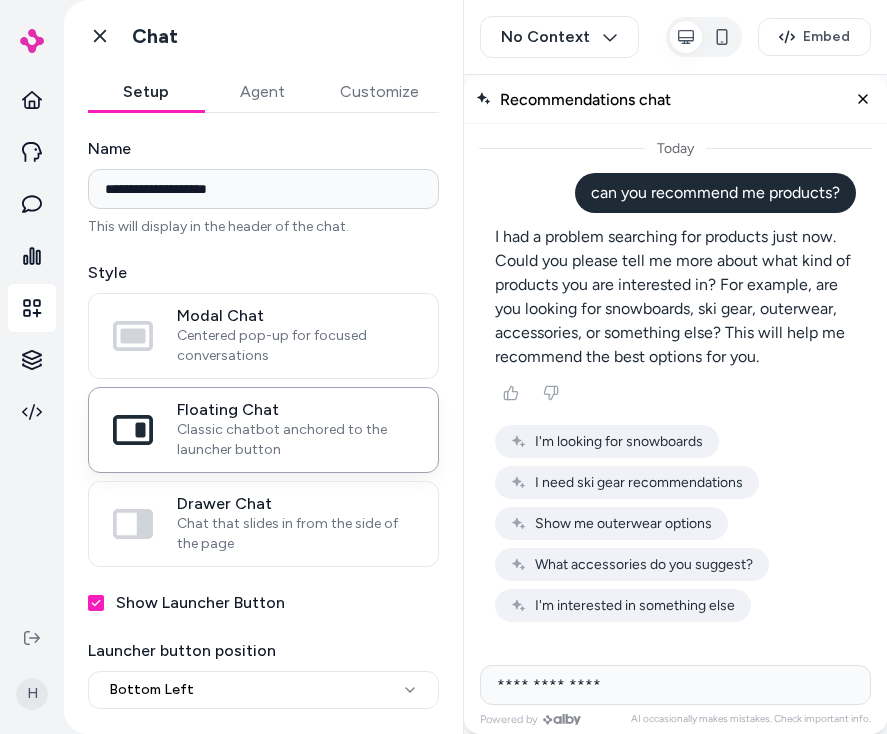 type on "**********" 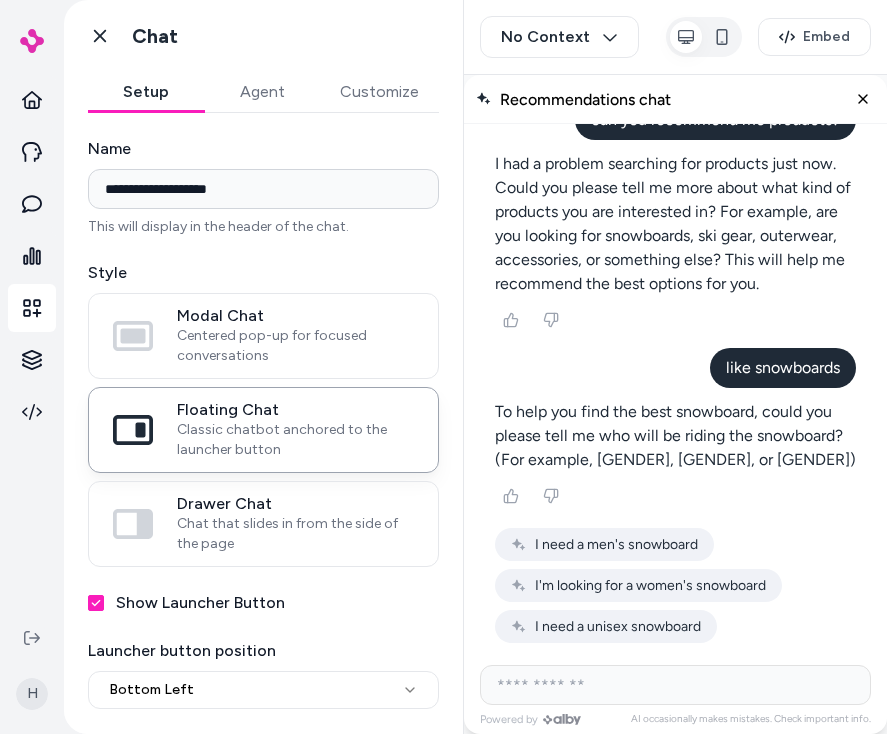 scroll, scrollTop: 75, scrollLeft: 0, axis: vertical 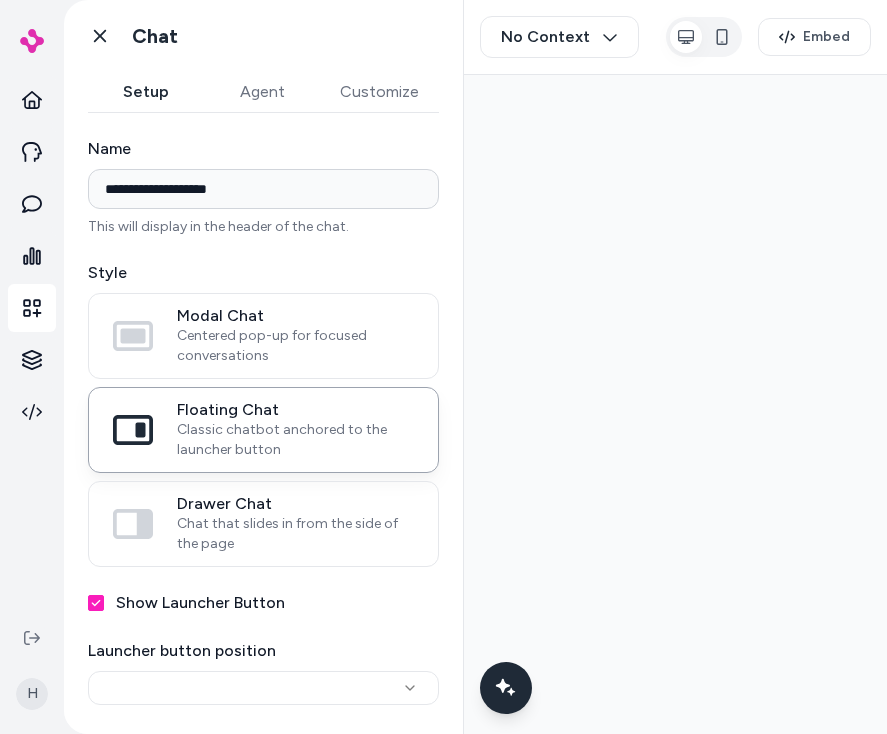 type on "**********" 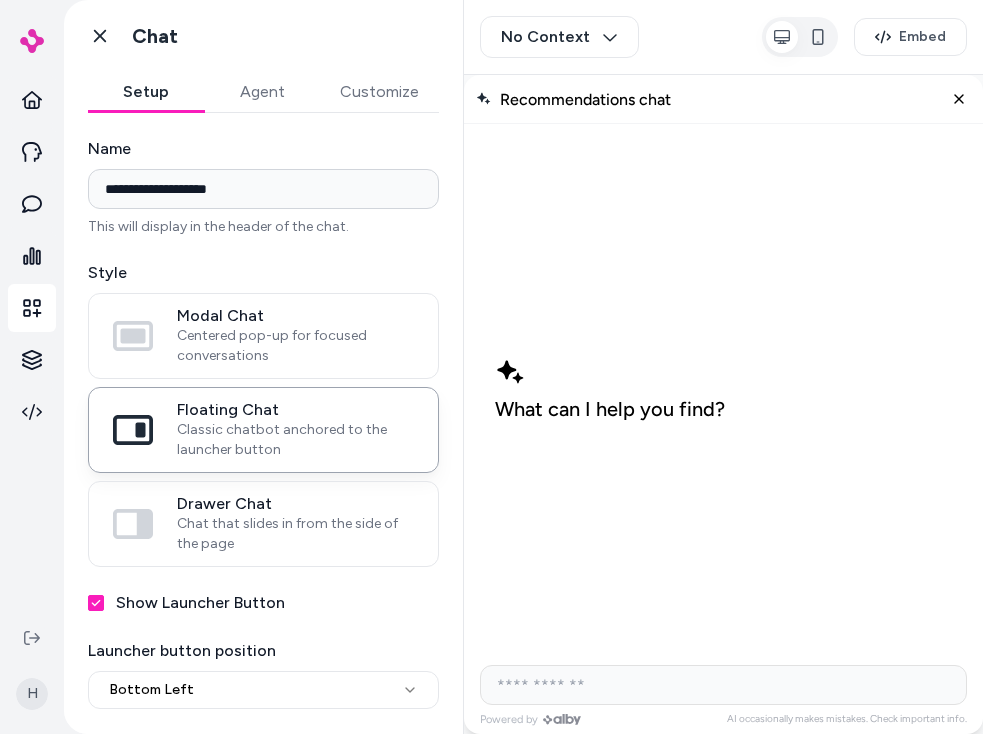 click at bounding box center (723, 685) 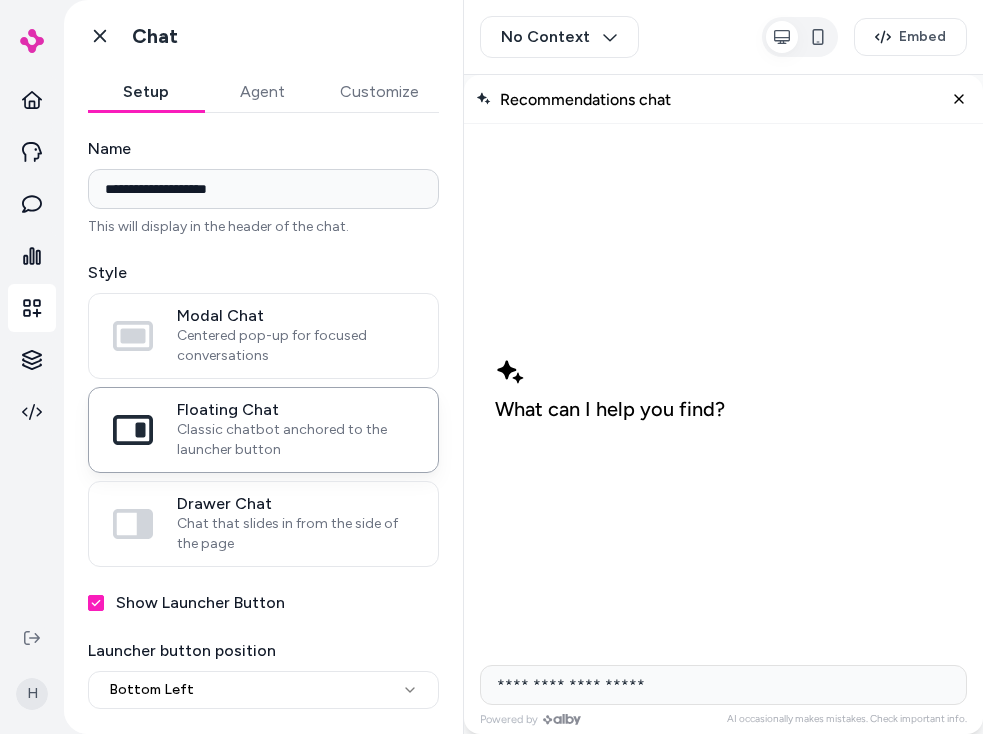 type on "**********" 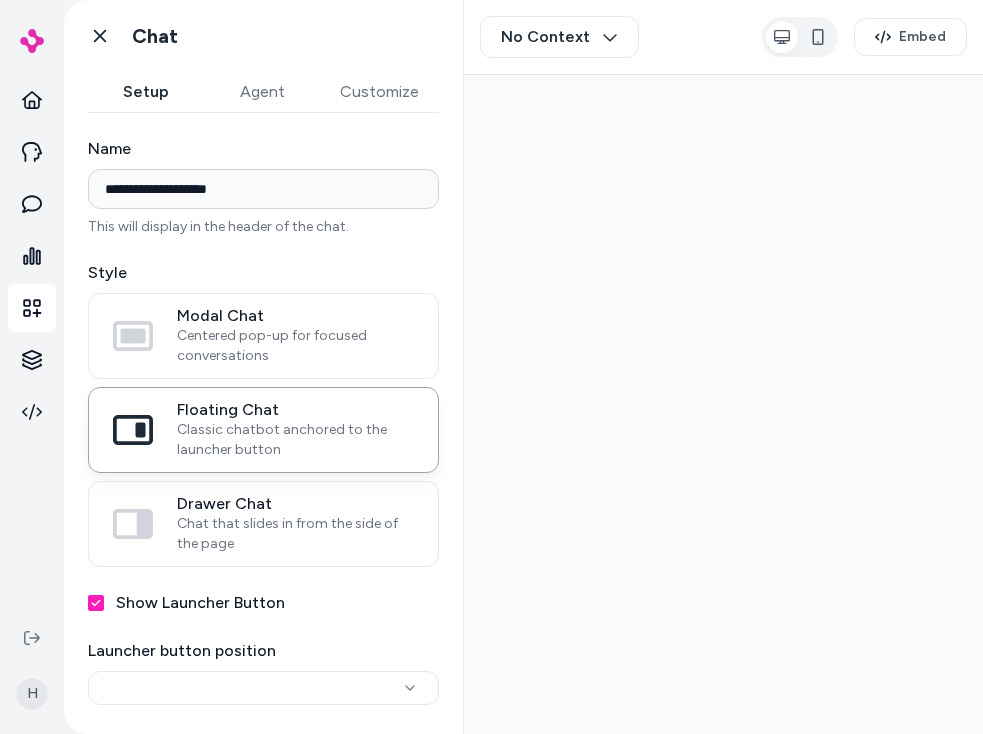scroll, scrollTop: 0, scrollLeft: 0, axis: both 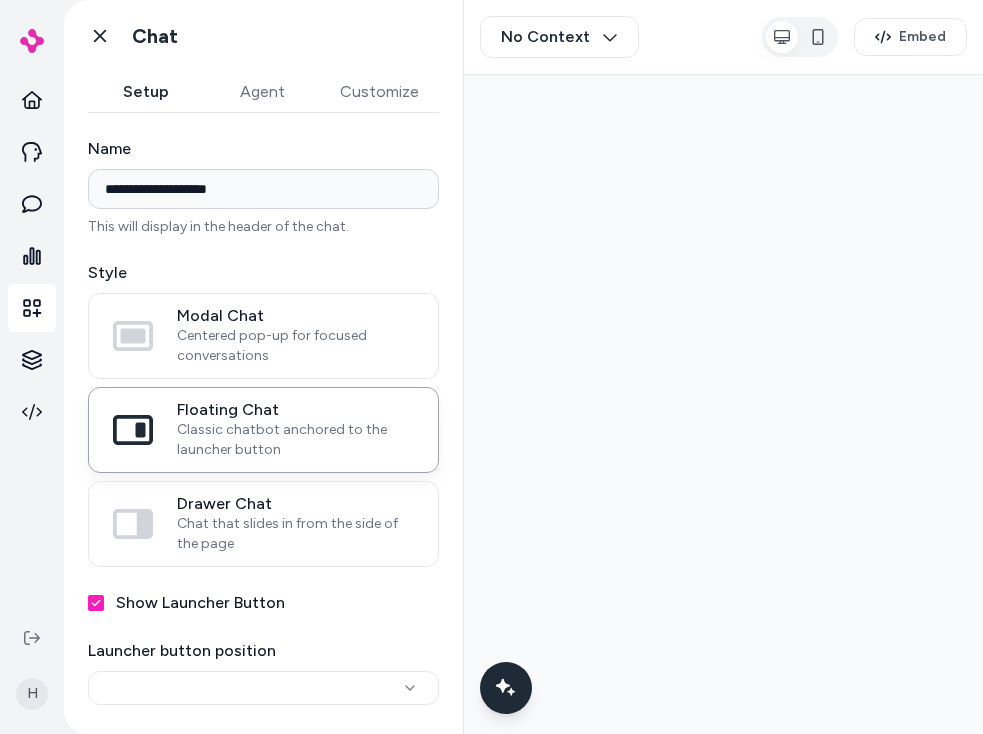 type on "**********" 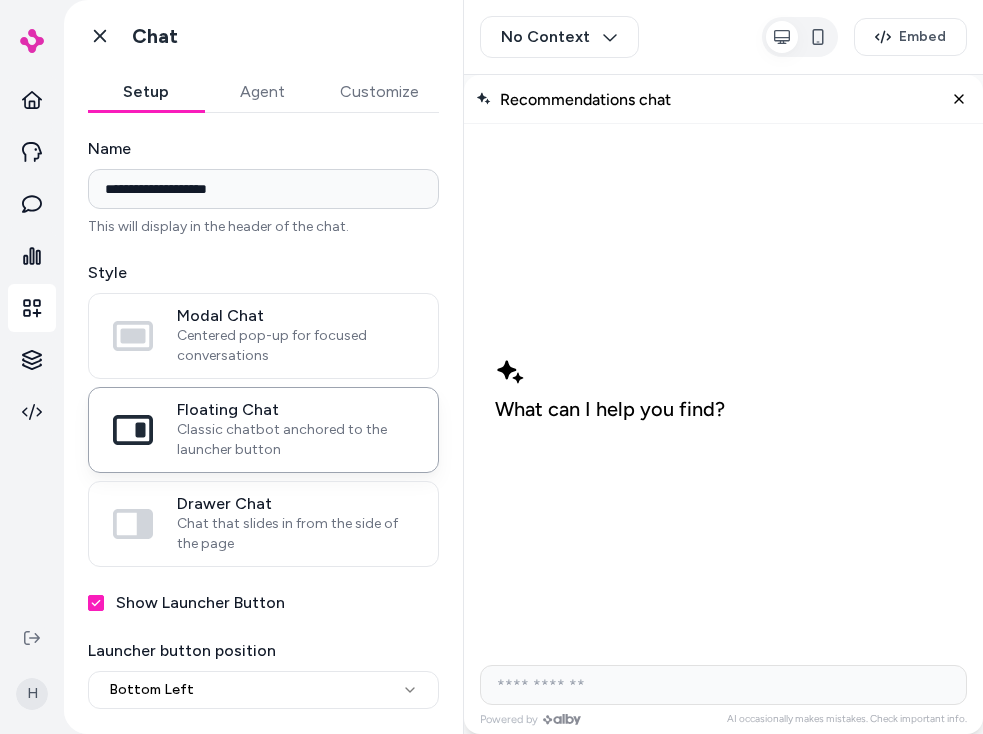 click at bounding box center (723, 685) 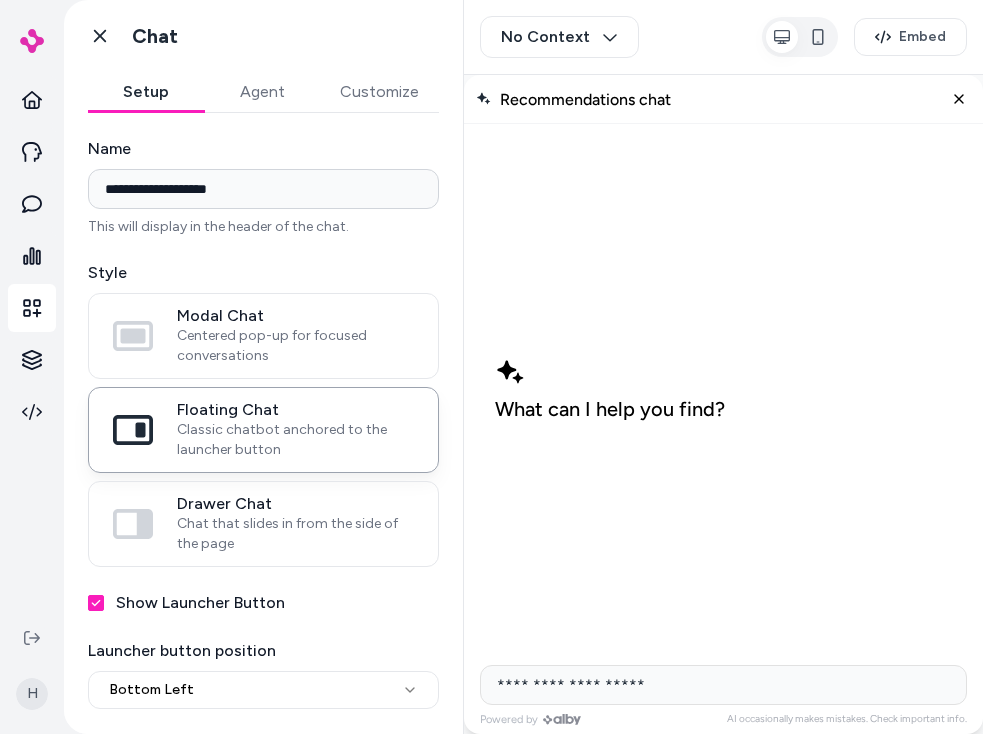type on "**********" 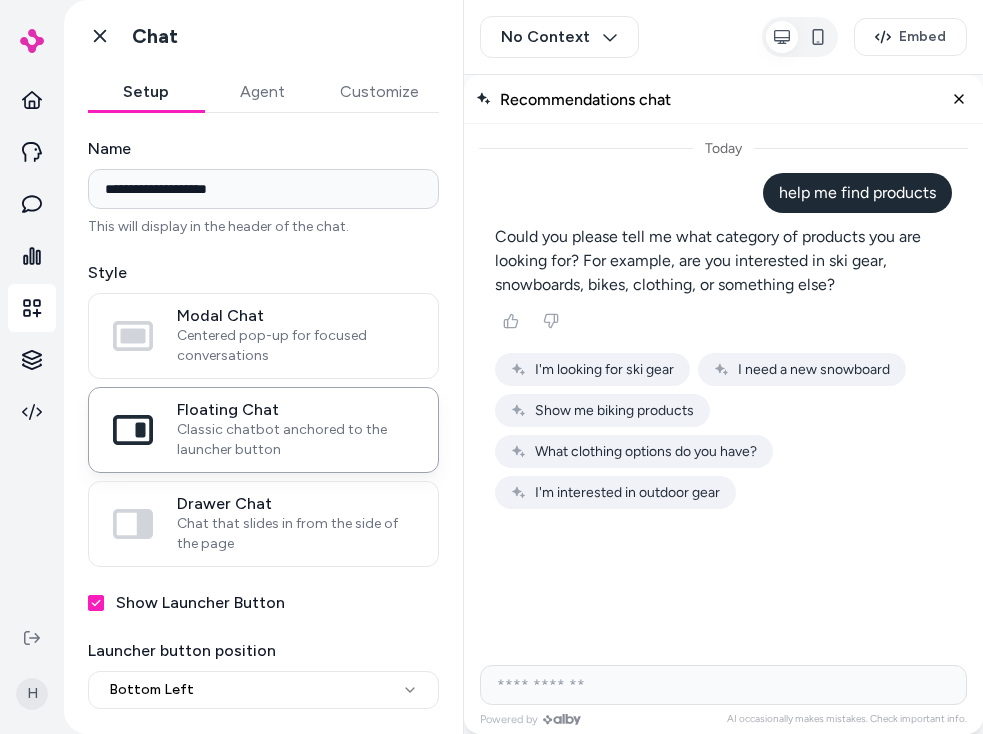 click on "help me find products" at bounding box center [857, 193] 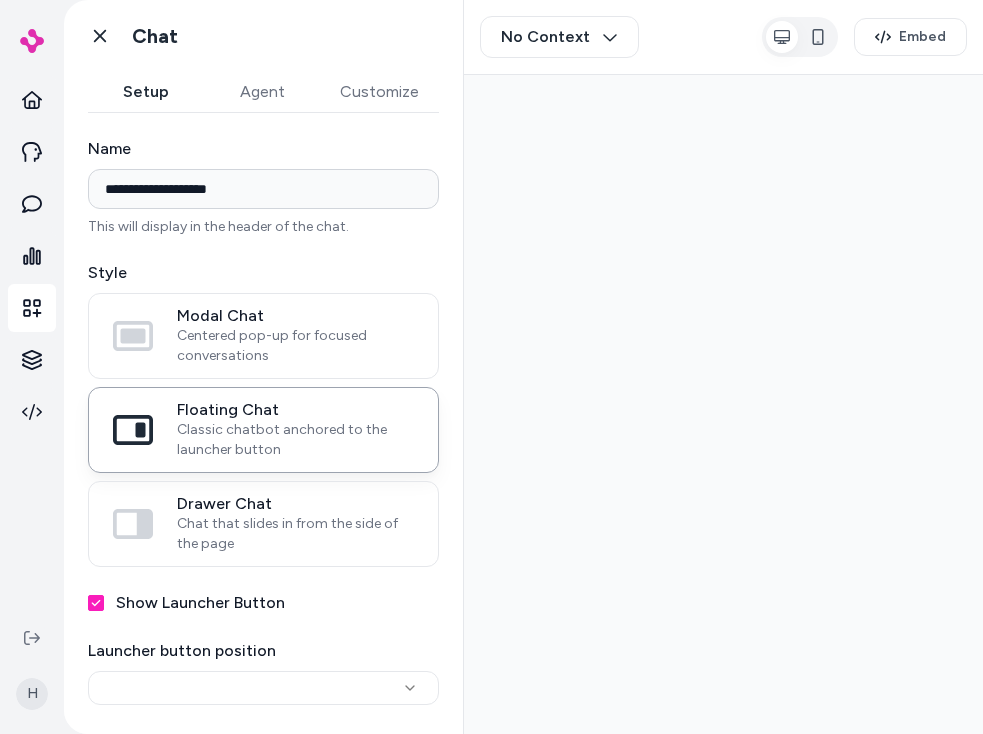 scroll, scrollTop: 0, scrollLeft: 0, axis: both 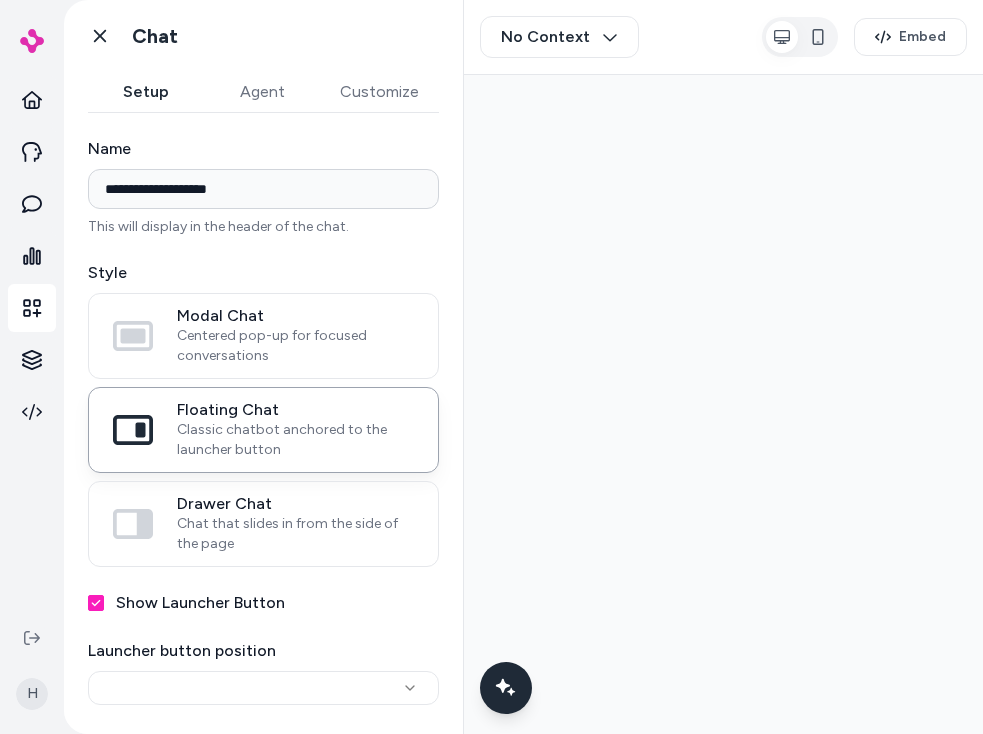 type on "**********" 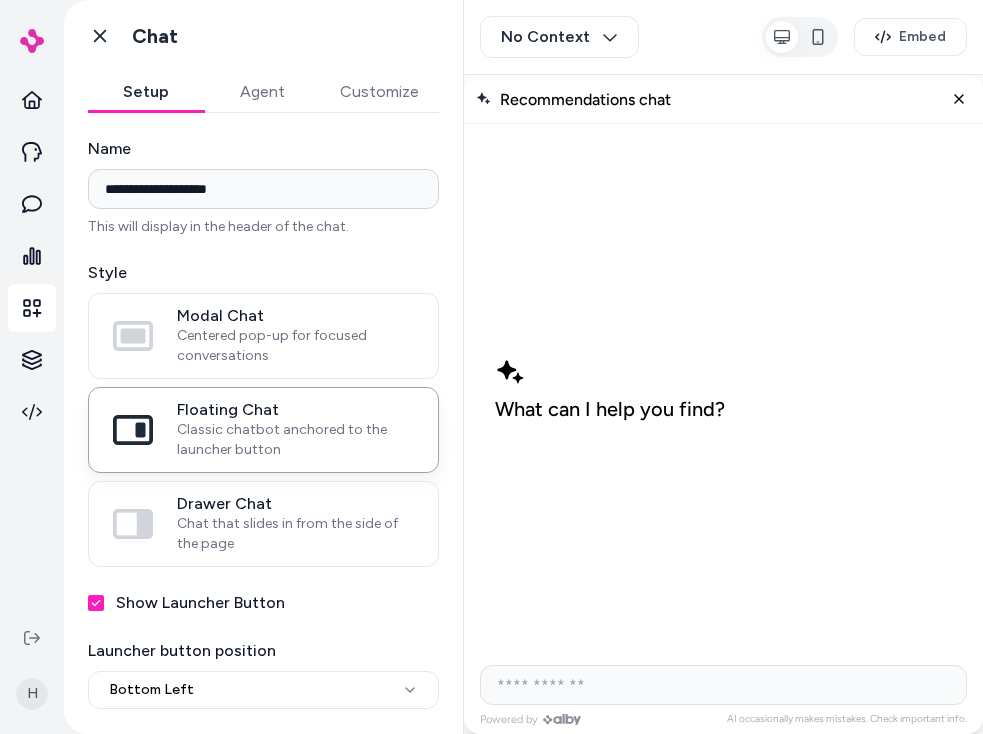 click at bounding box center (723, 685) 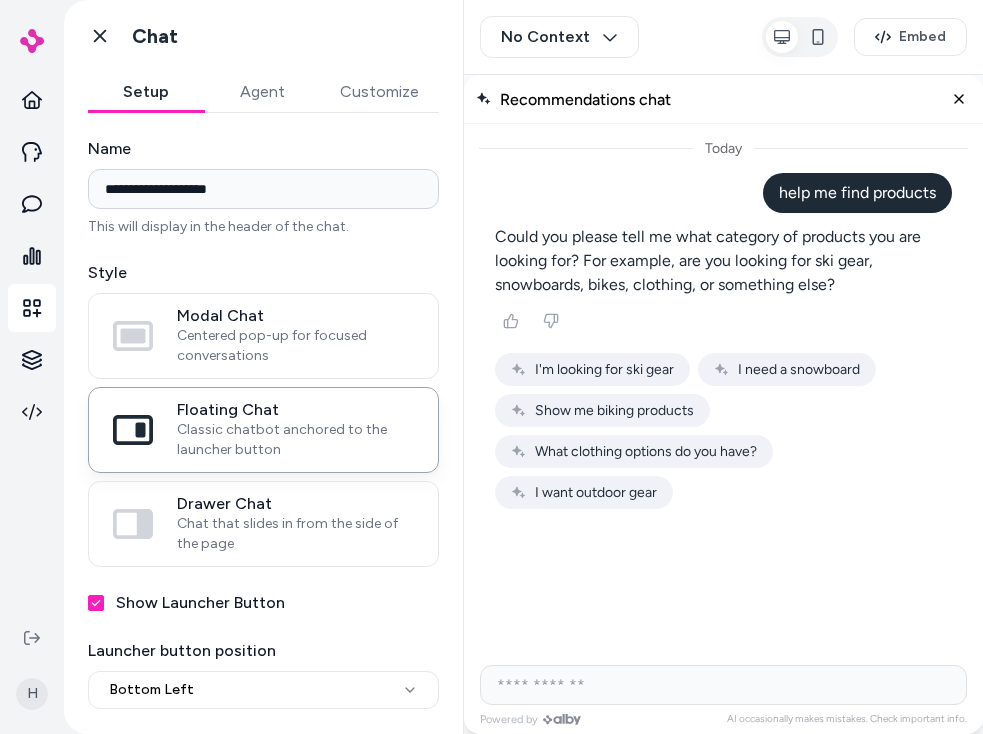 click at bounding box center [723, 685] 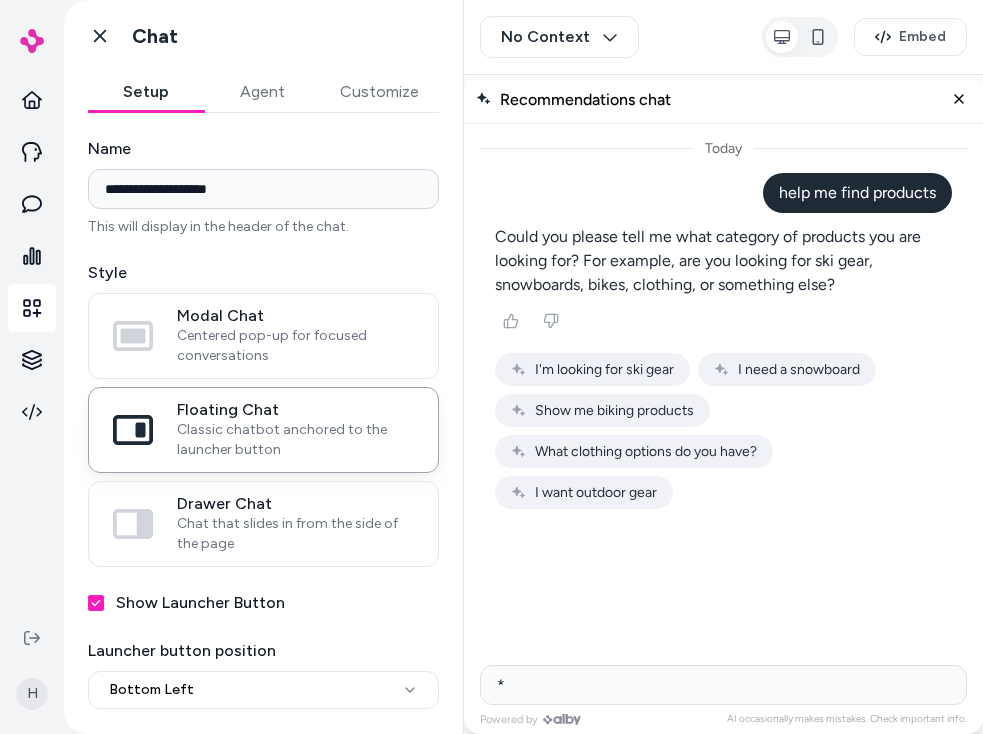 type 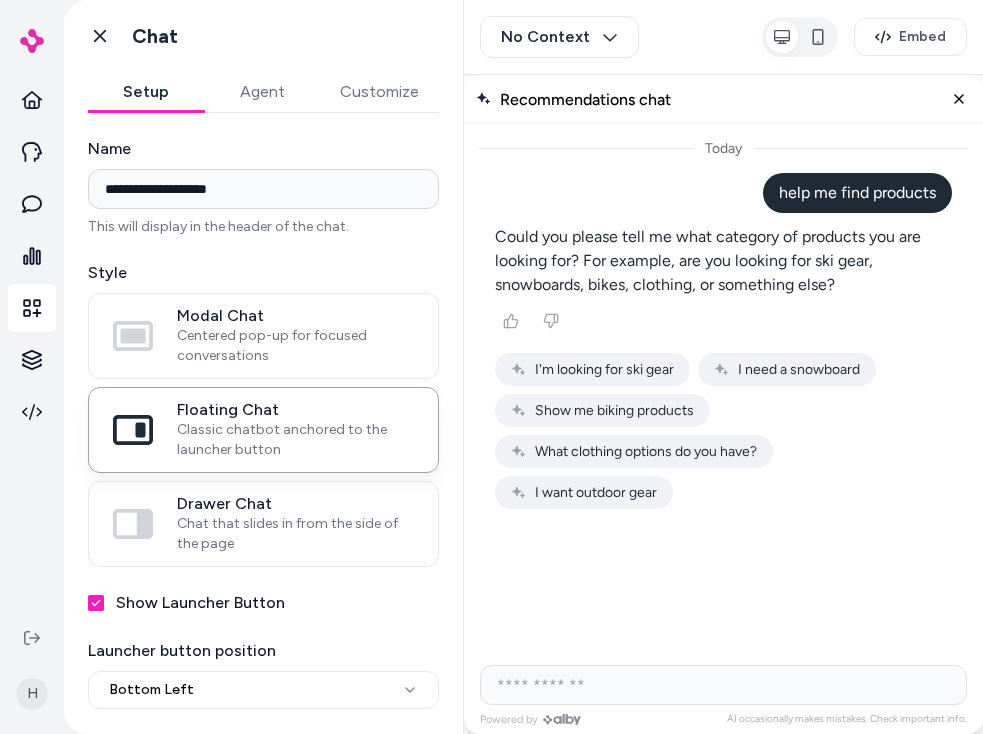 click on "I'm looking for ski gear" at bounding box center [604, 369] 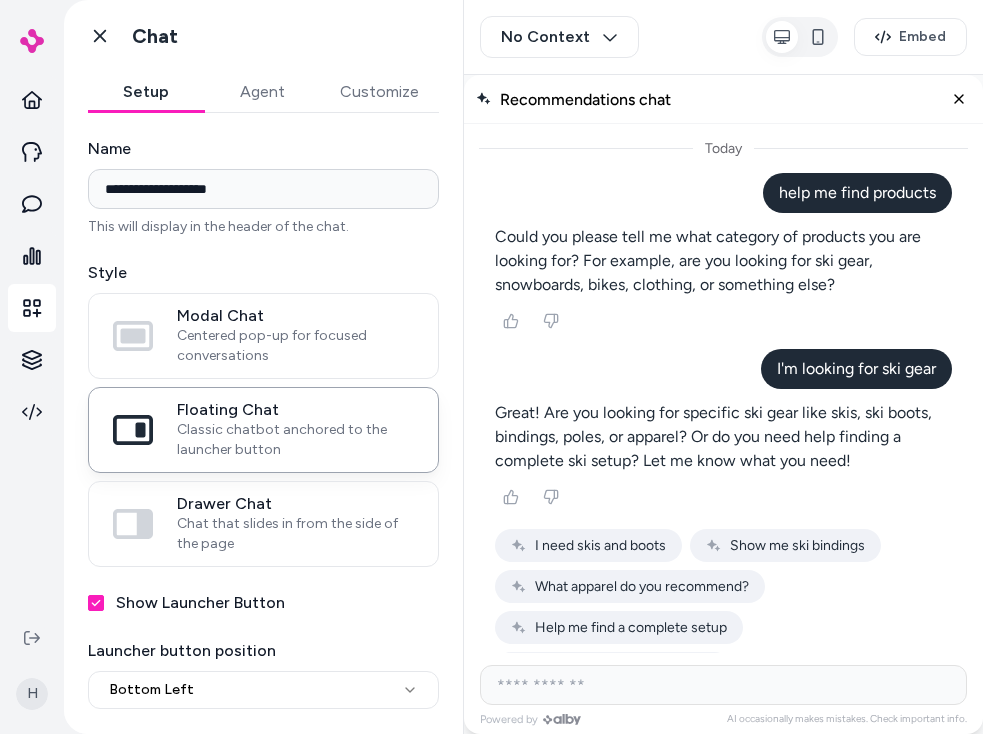 scroll, scrollTop: 44, scrollLeft: 0, axis: vertical 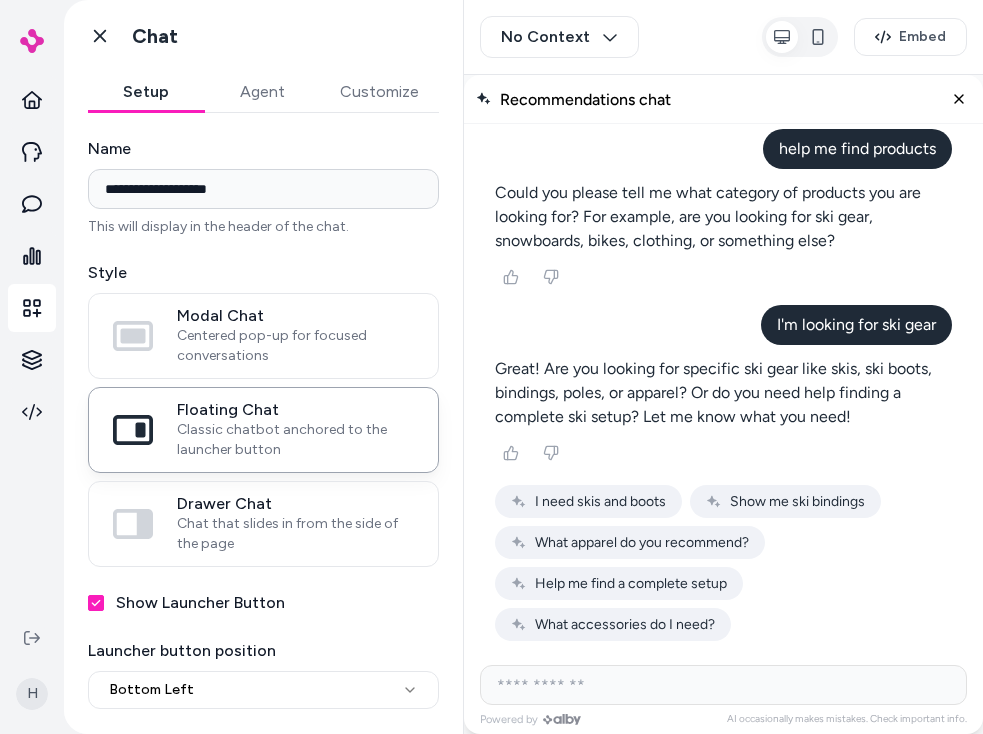click at bounding box center (723, 685) 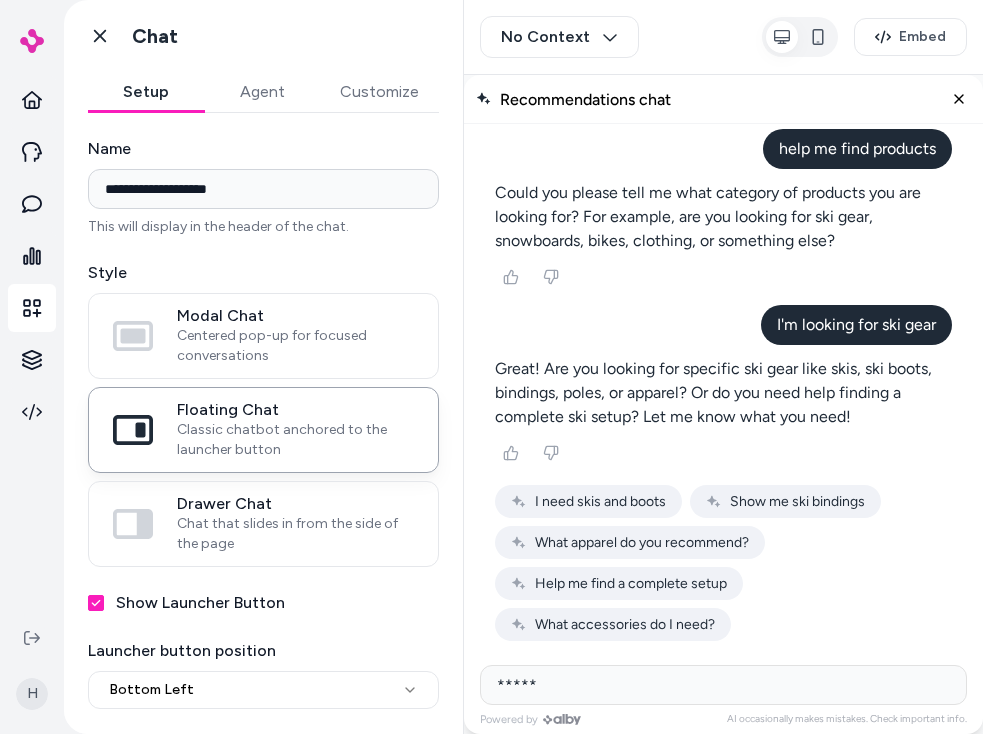 type on "***" 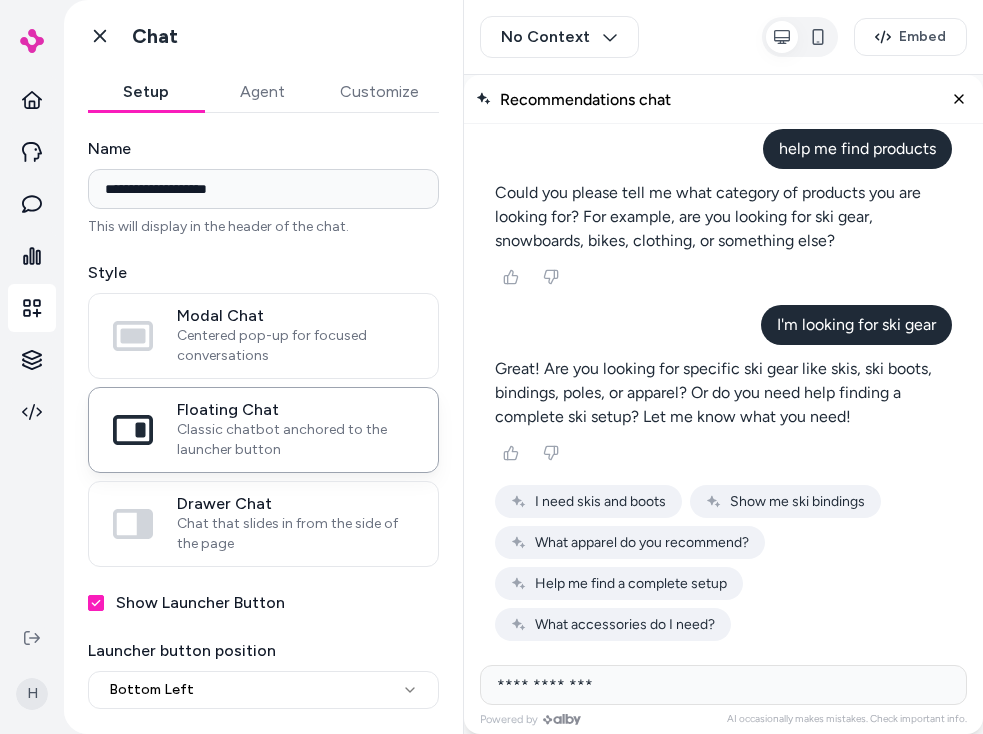 type on "**********" 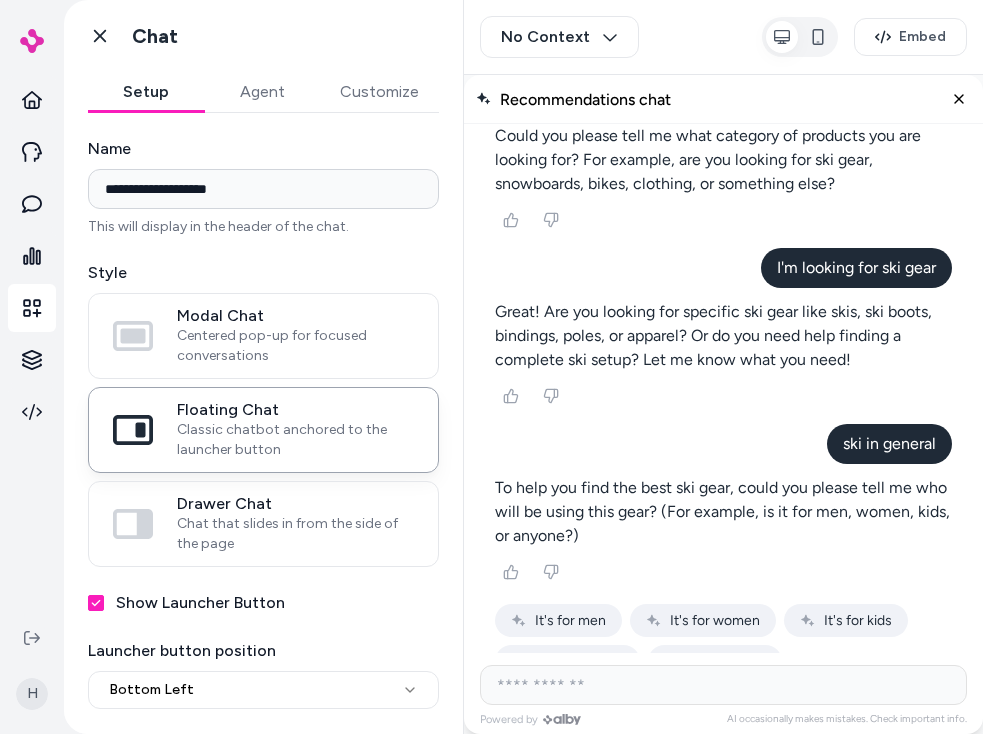 scroll, scrollTop: 138, scrollLeft: 0, axis: vertical 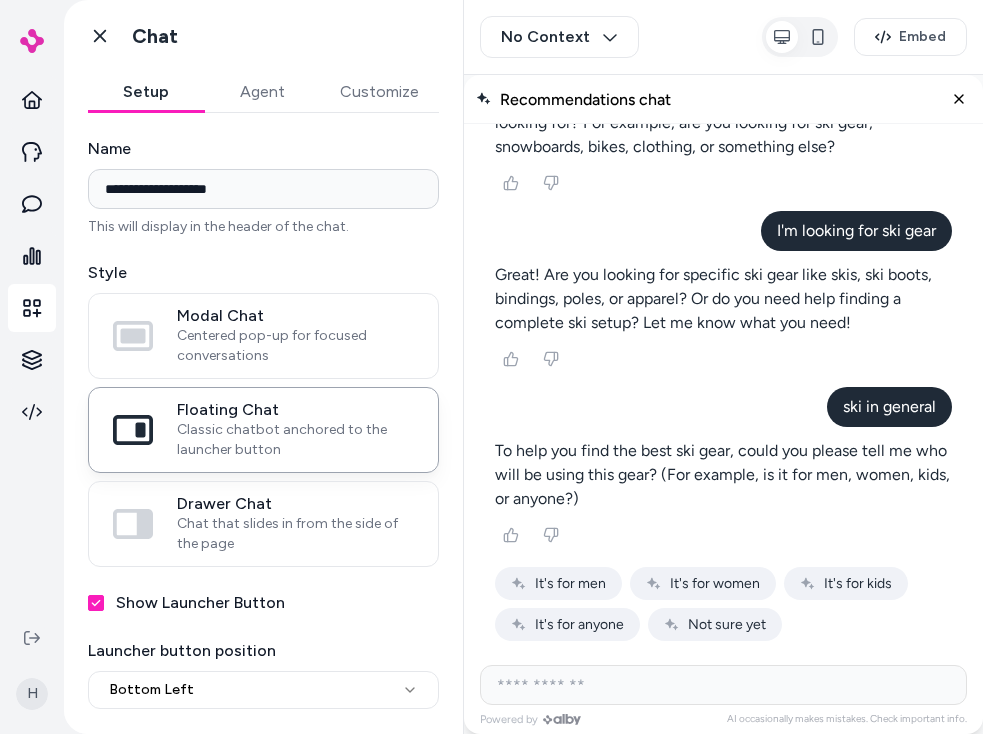click at bounding box center (723, 685) 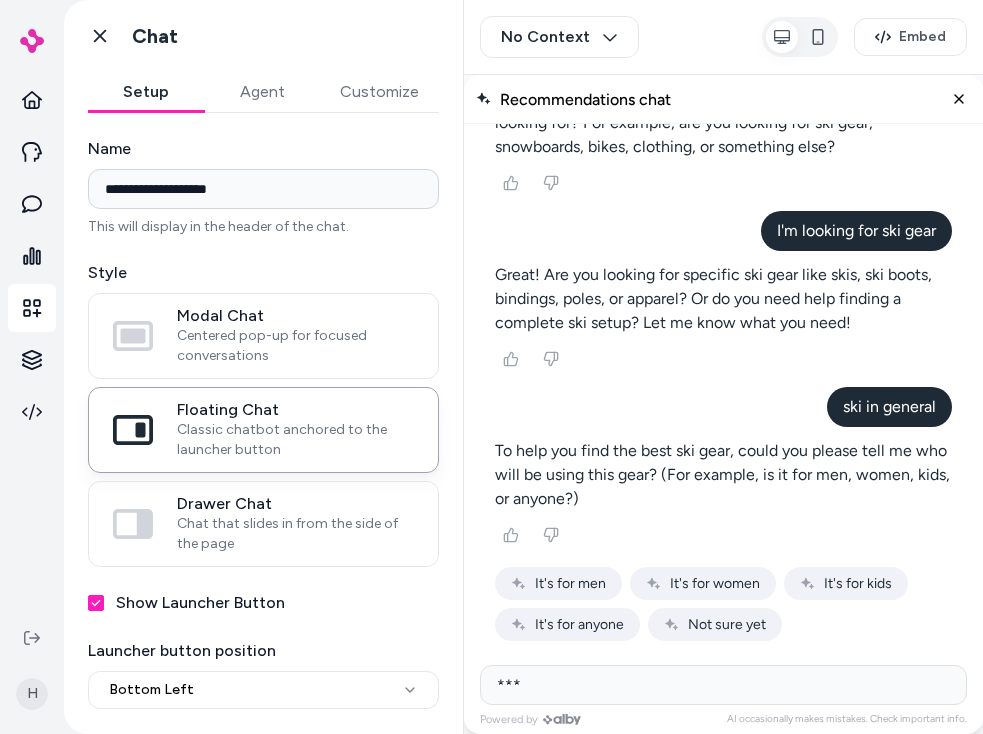 type on "***" 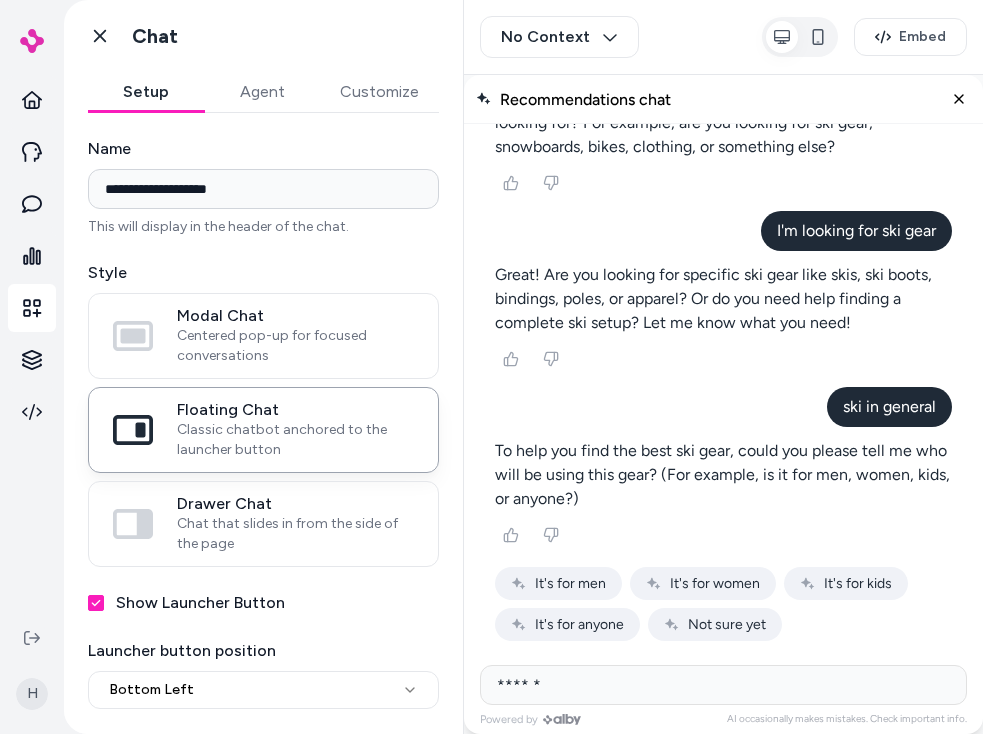 type on "*******" 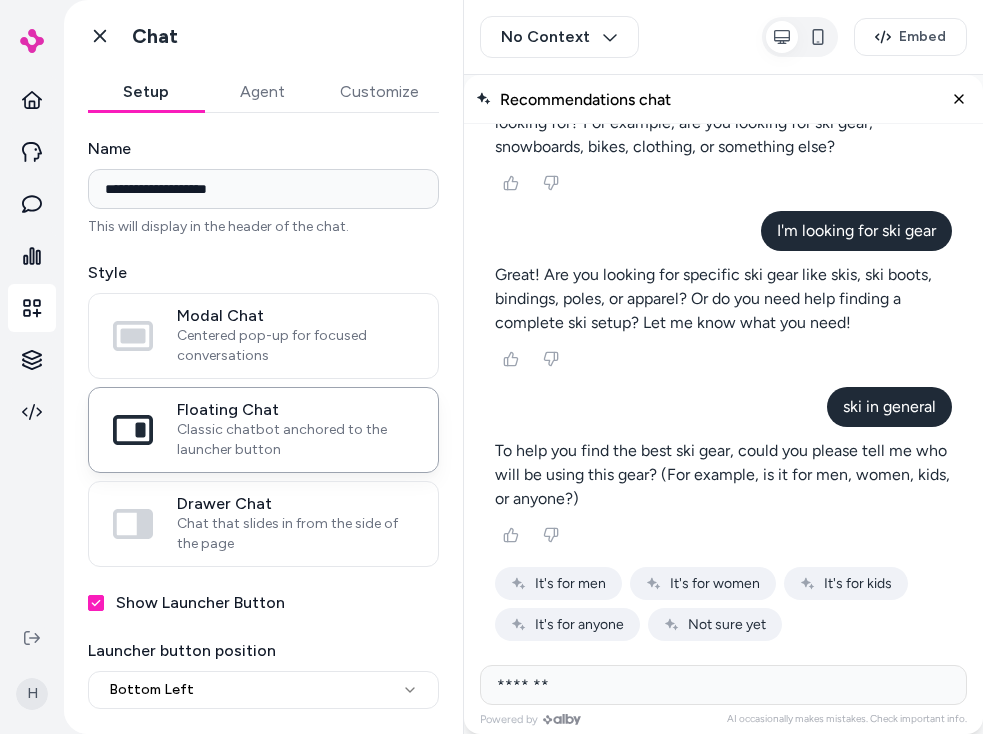type on "********" 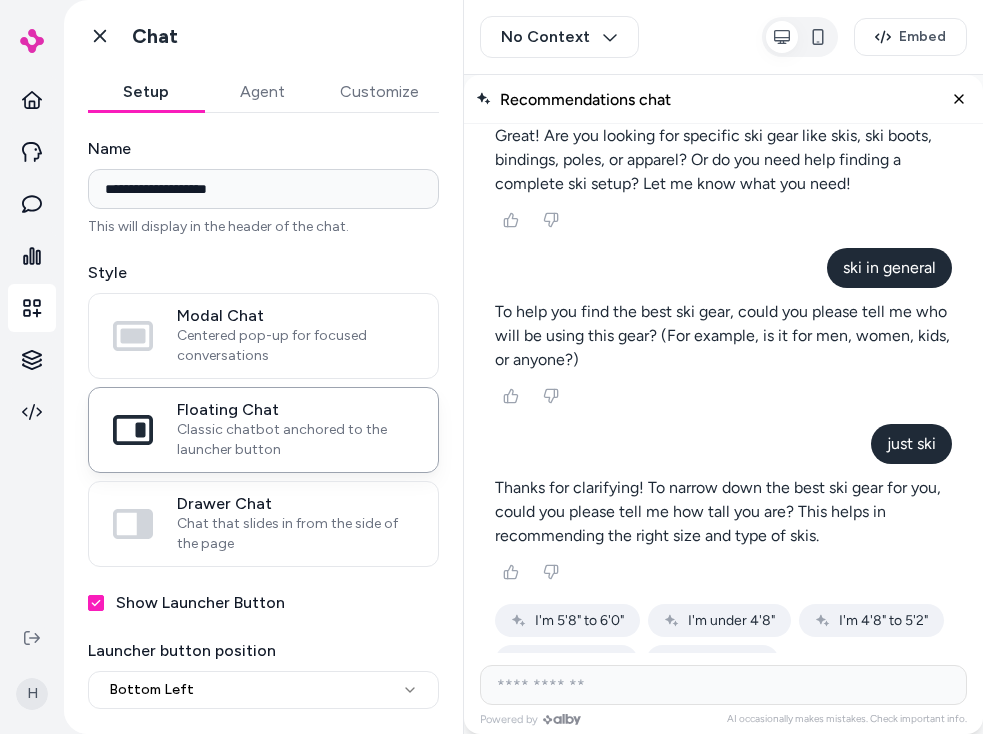 scroll, scrollTop: 314, scrollLeft: 0, axis: vertical 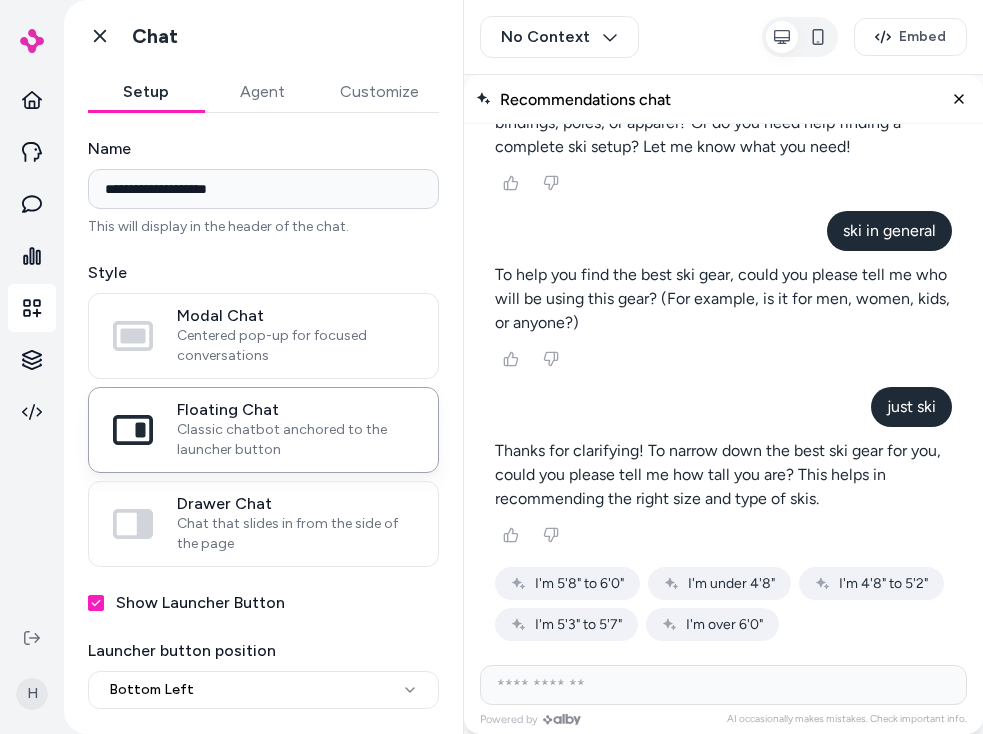 click at bounding box center (723, 685) 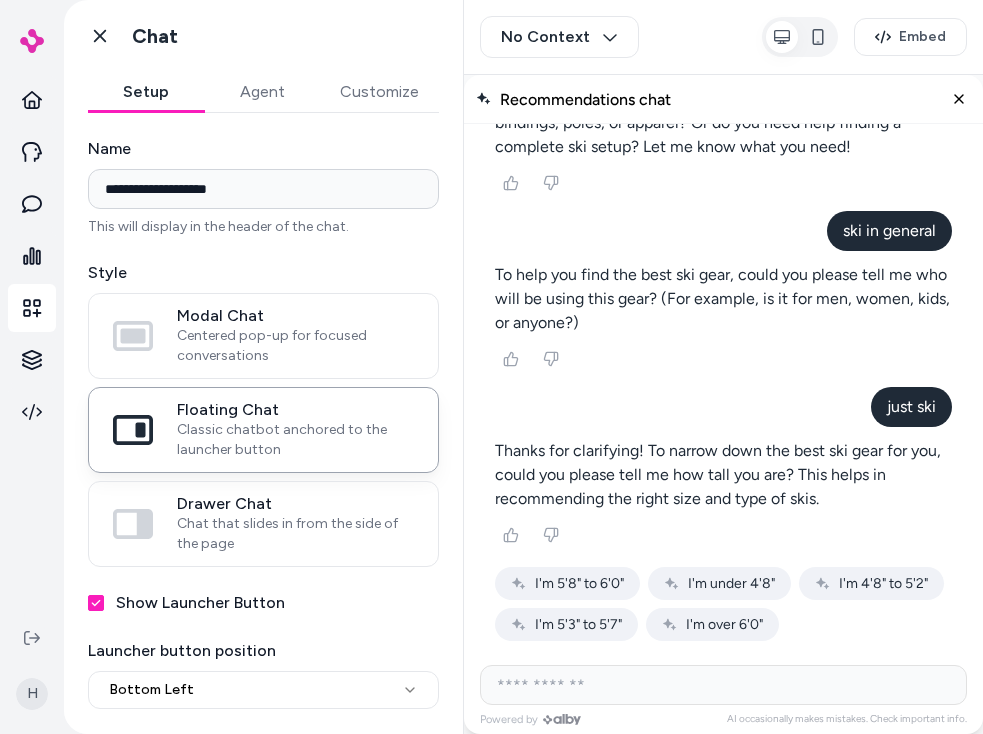 click on "just ski" at bounding box center [911, 407] 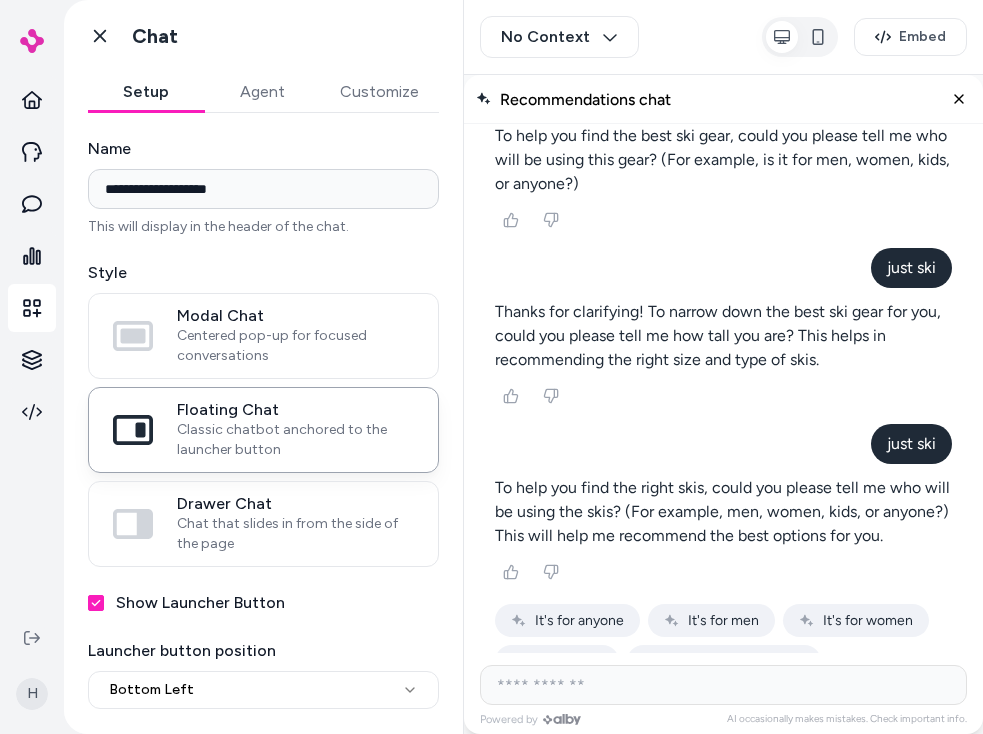 scroll, scrollTop: 490, scrollLeft: 0, axis: vertical 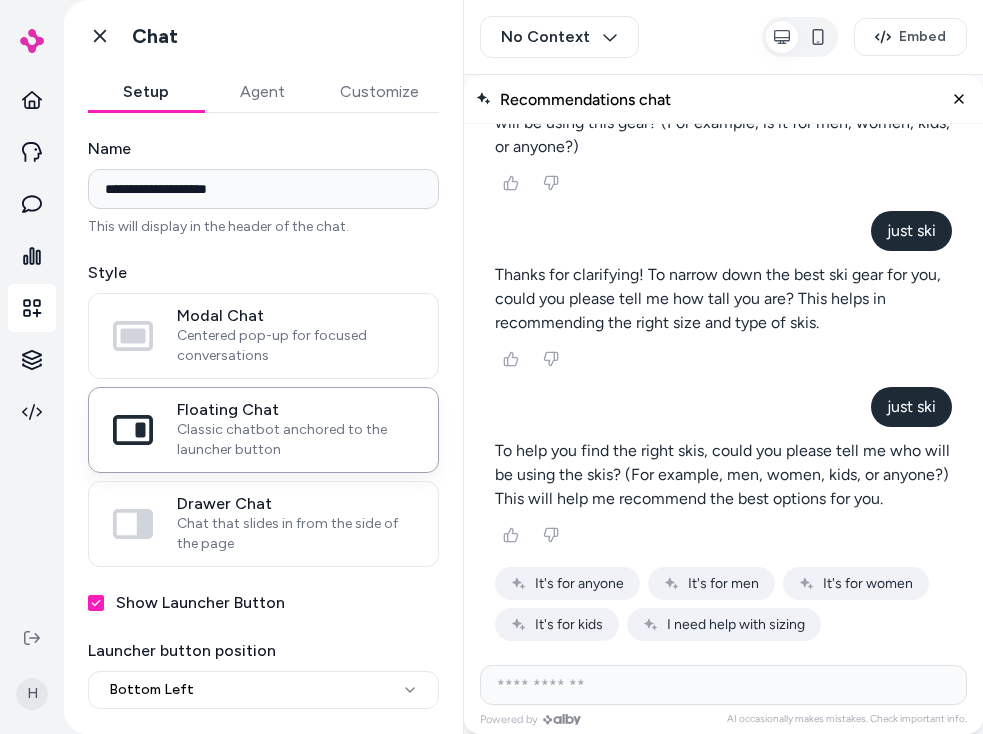 click on "It's for anyone" at bounding box center [579, 583] 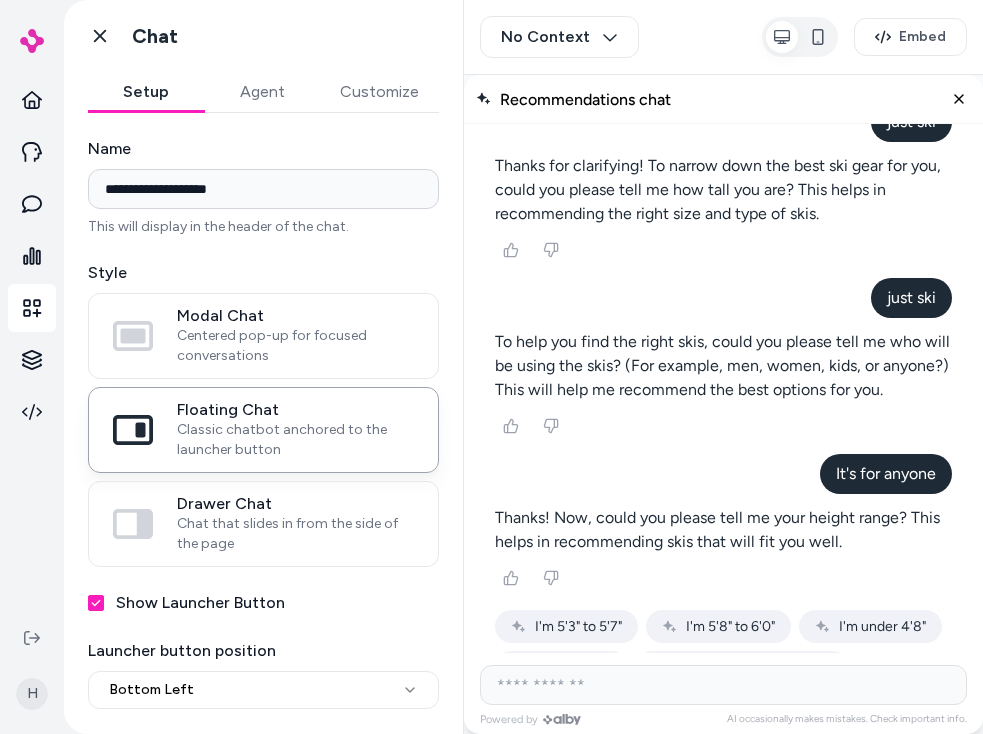 scroll, scrollTop: 642, scrollLeft: 0, axis: vertical 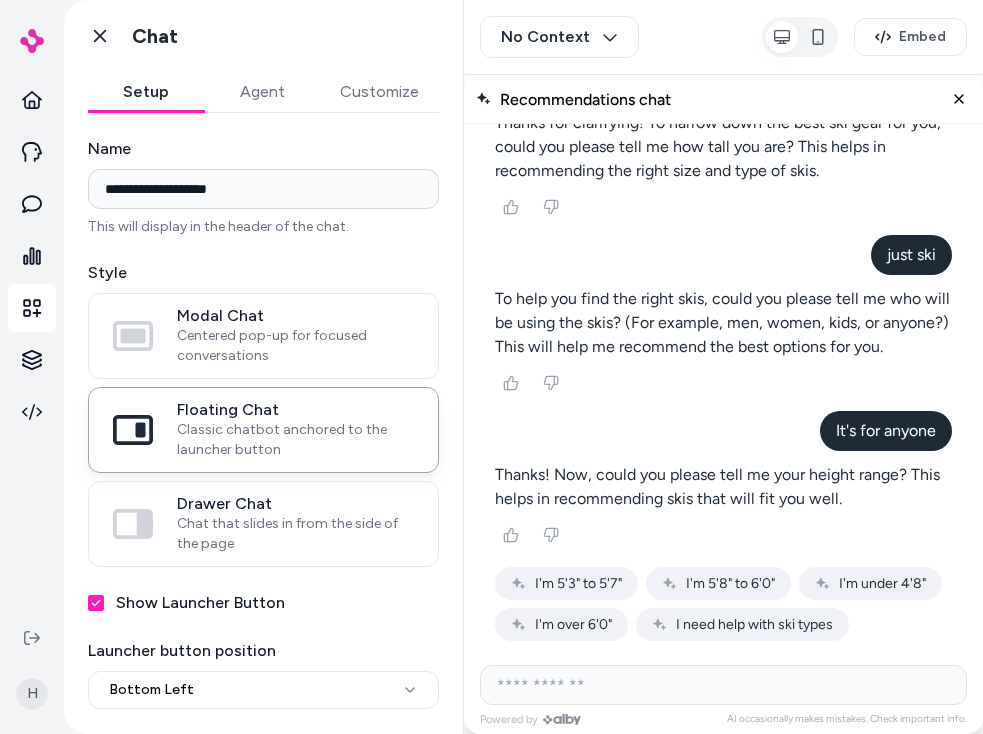 click at bounding box center (723, 685) 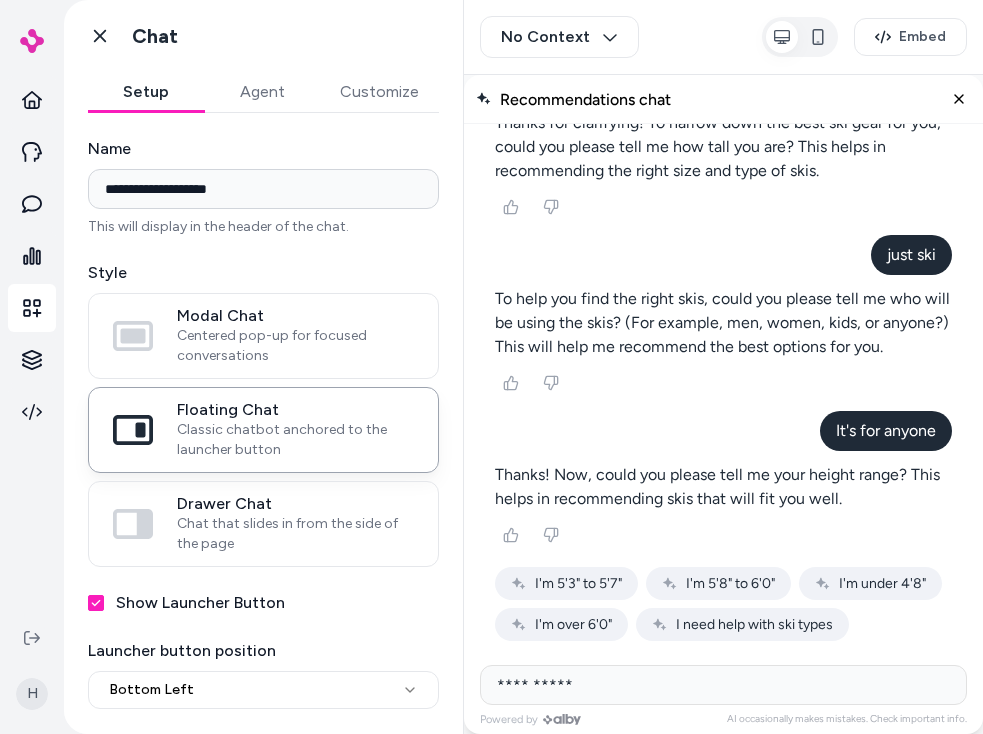 type on "**********" 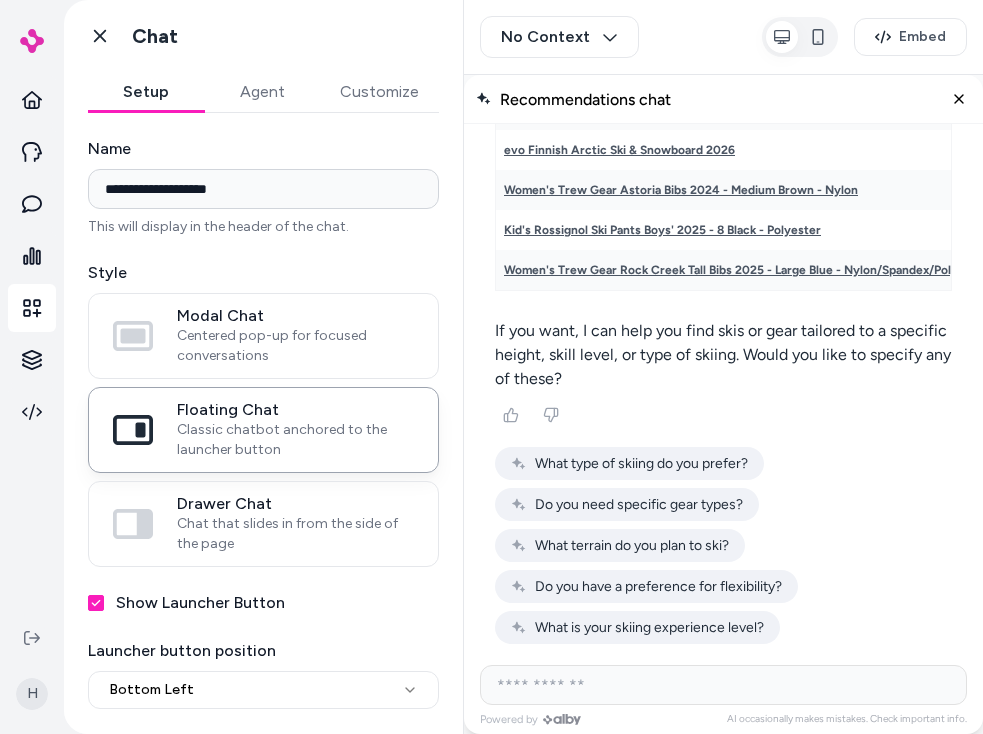 scroll, scrollTop: 1287, scrollLeft: 0, axis: vertical 